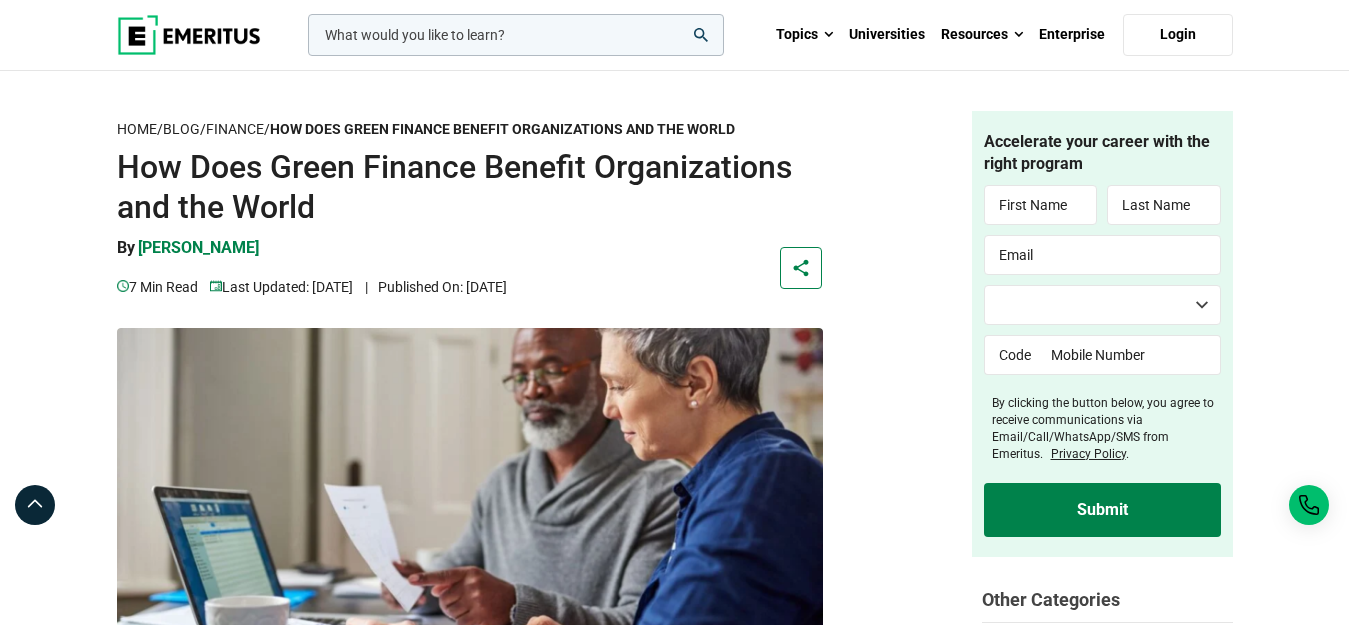 scroll, scrollTop: 547, scrollLeft: 0, axis: vertical 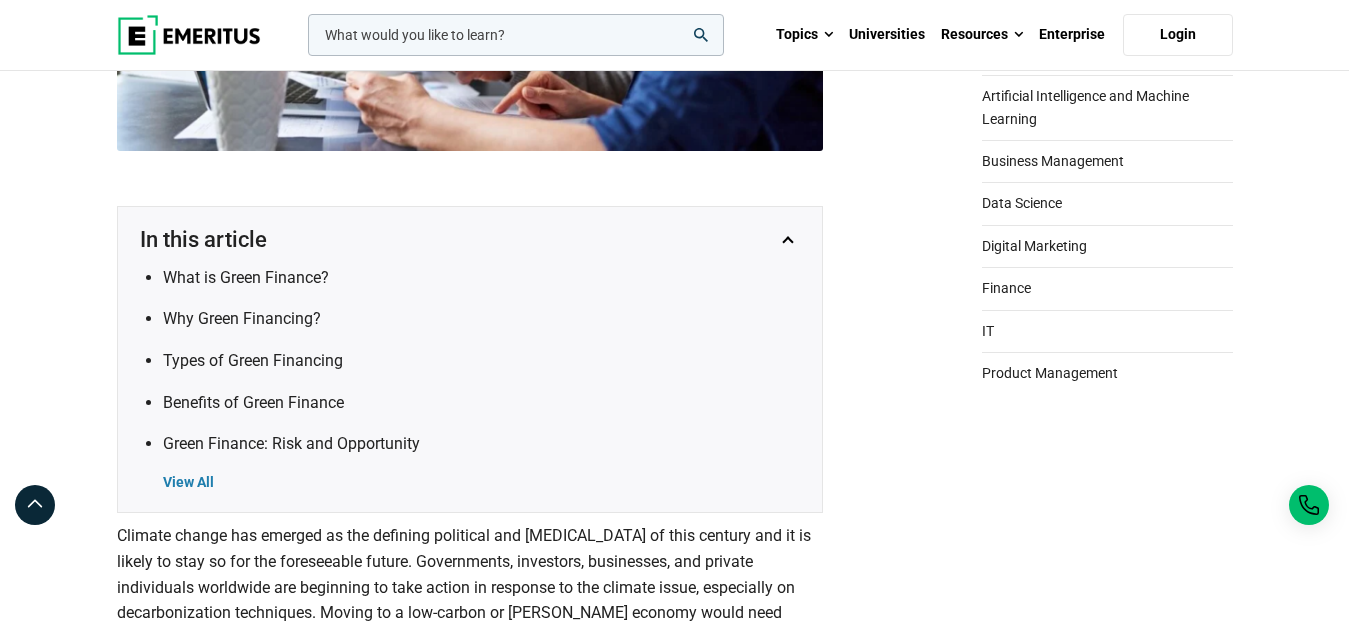 drag, startPoint x: 0, startPoint y: 0, endPoint x: 838, endPoint y: 367, distance: 914.8404 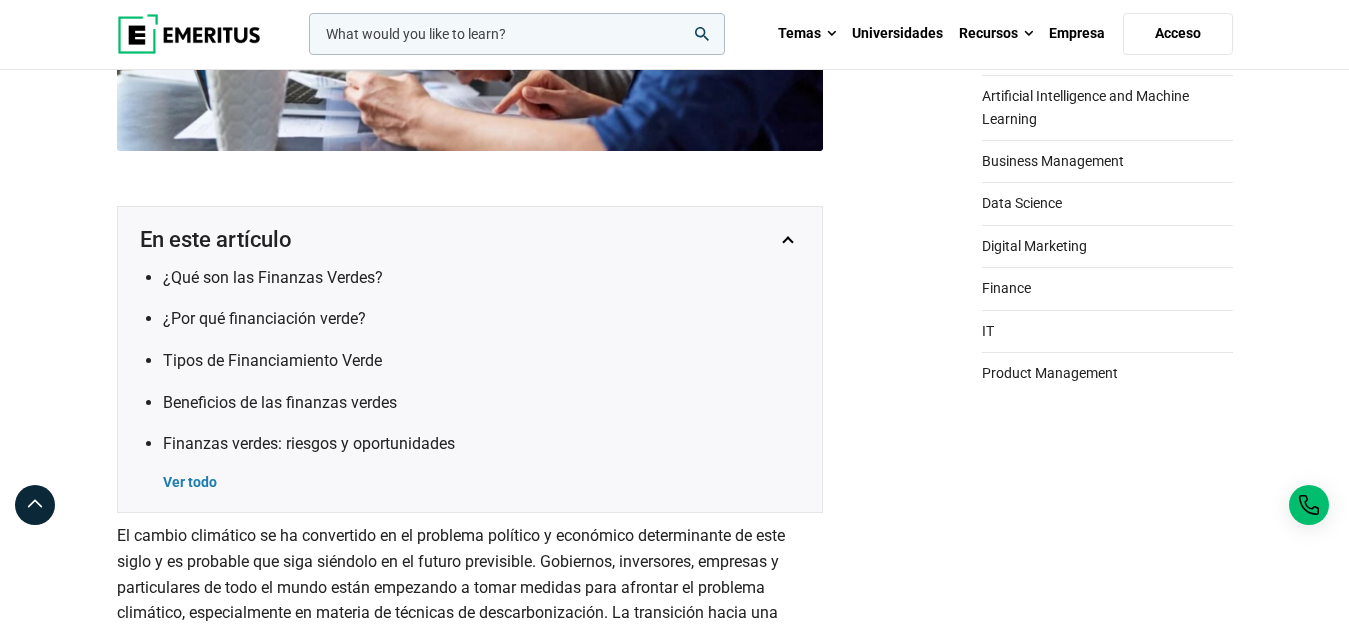 scroll, scrollTop: 0, scrollLeft: 0, axis: both 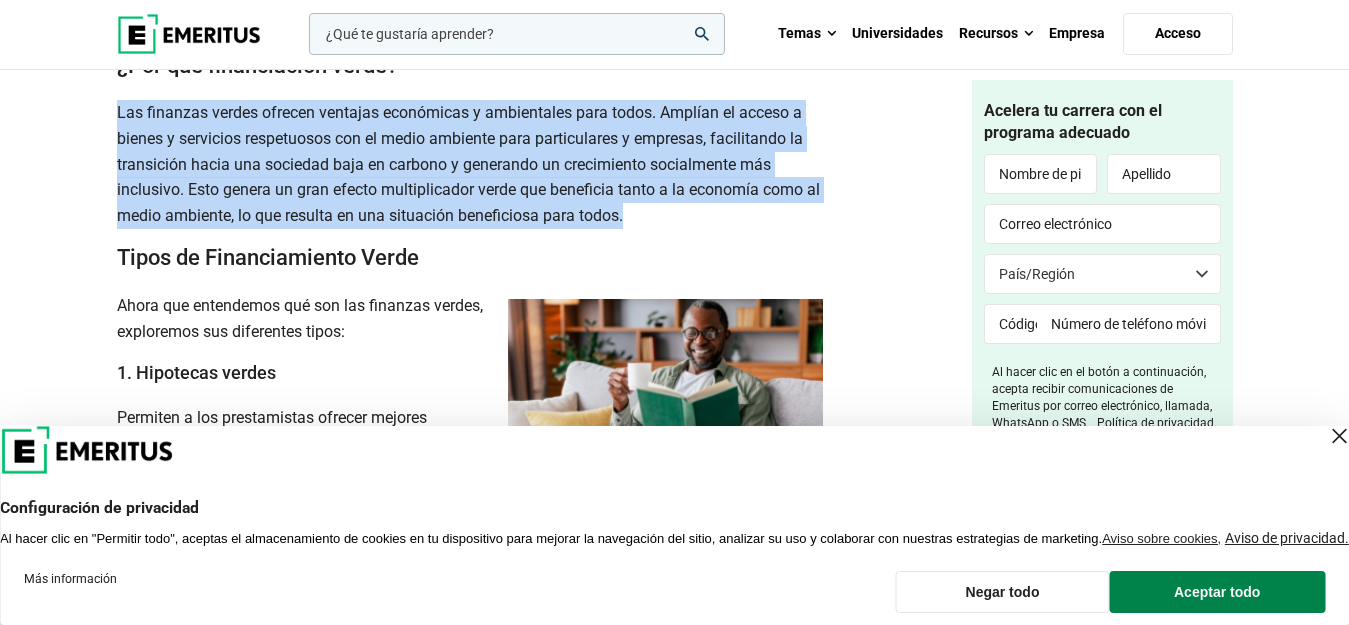 drag, startPoint x: 116, startPoint y: 175, endPoint x: 621, endPoint y: 264, distance: 512.7826 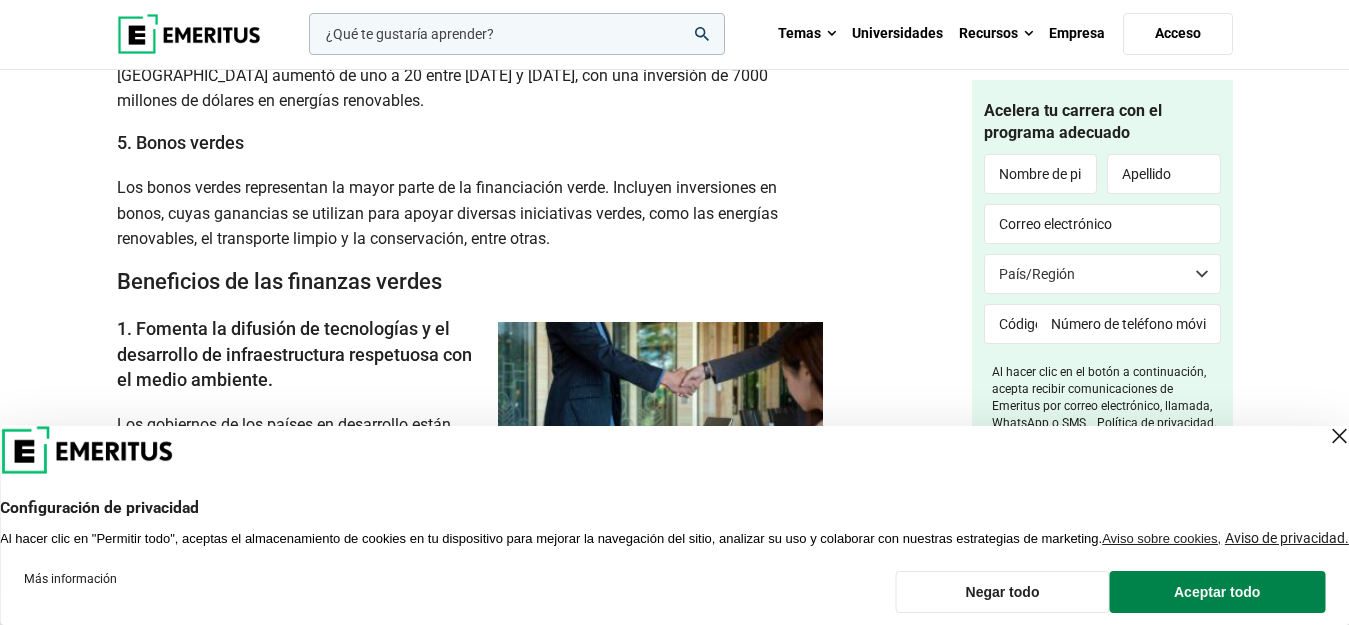 scroll, scrollTop: 3230, scrollLeft: 0, axis: vertical 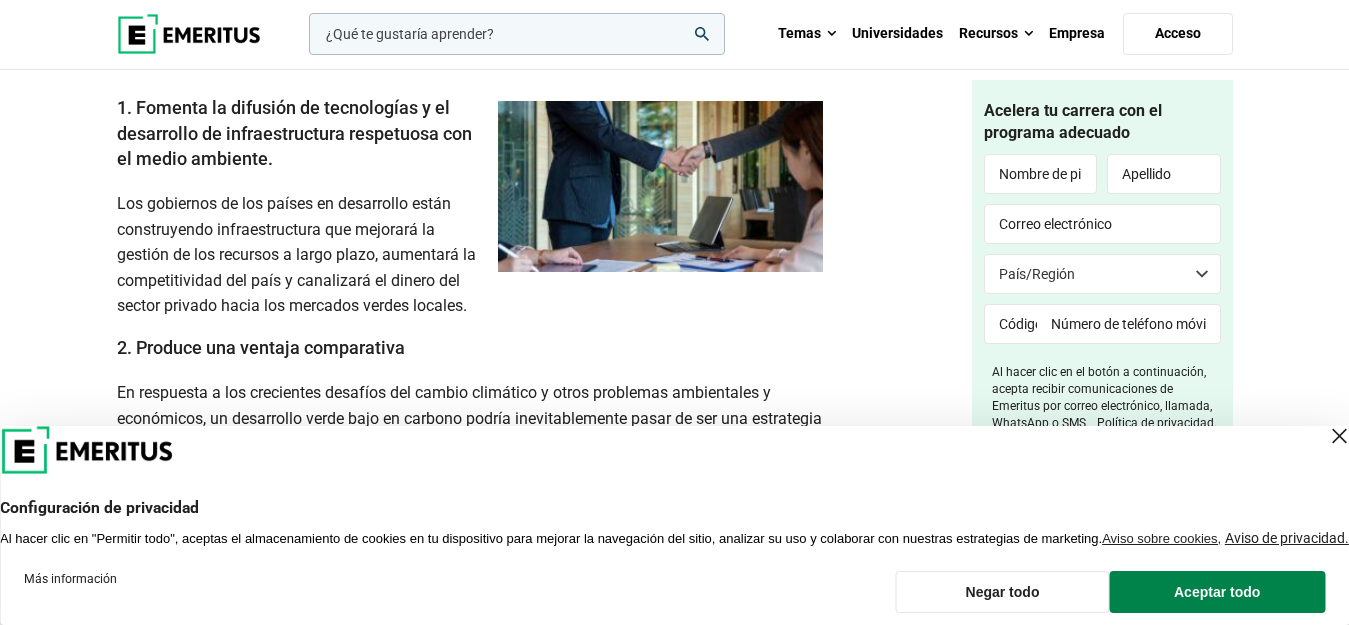 click on "Hogar / Blog / Finanzas ¿  Cómo benefician las finanzas verdes a las organizaciones y al mundo?
¿Cómo benefician las finanzas verdes a las organizaciones y al mundo?
Por
Anwesha Barari
| Email" at bounding box center [674, 807] 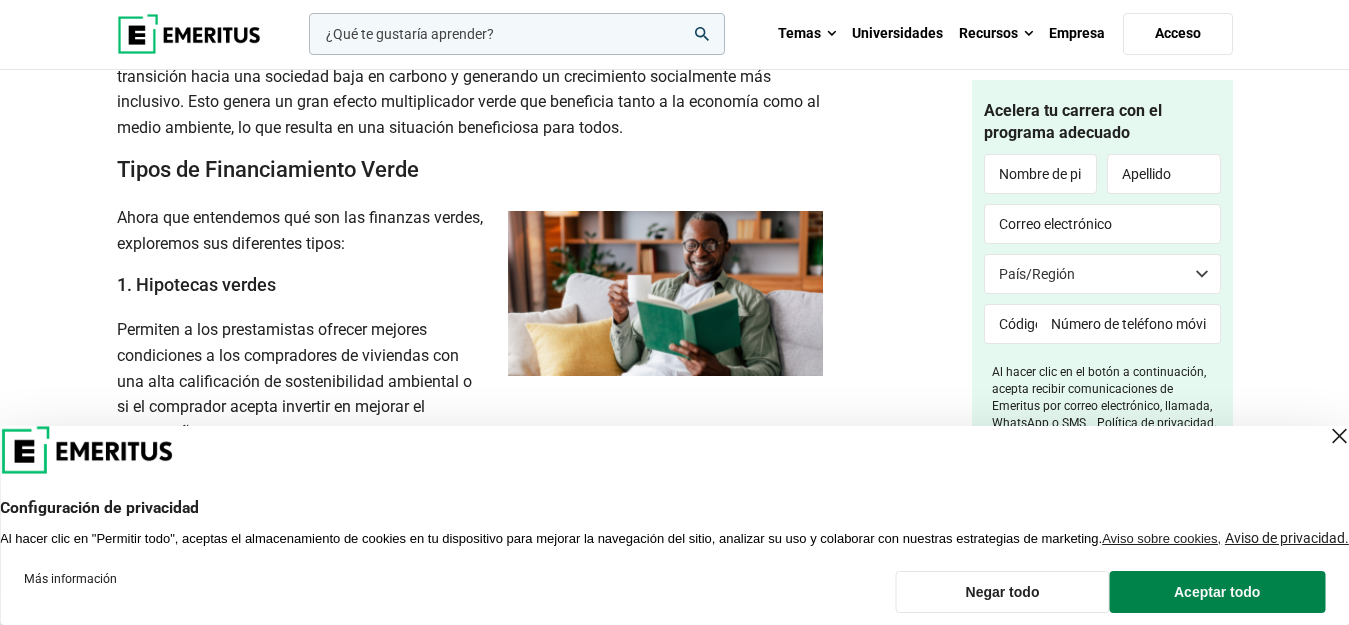 scroll, scrollTop: 2240, scrollLeft: 0, axis: vertical 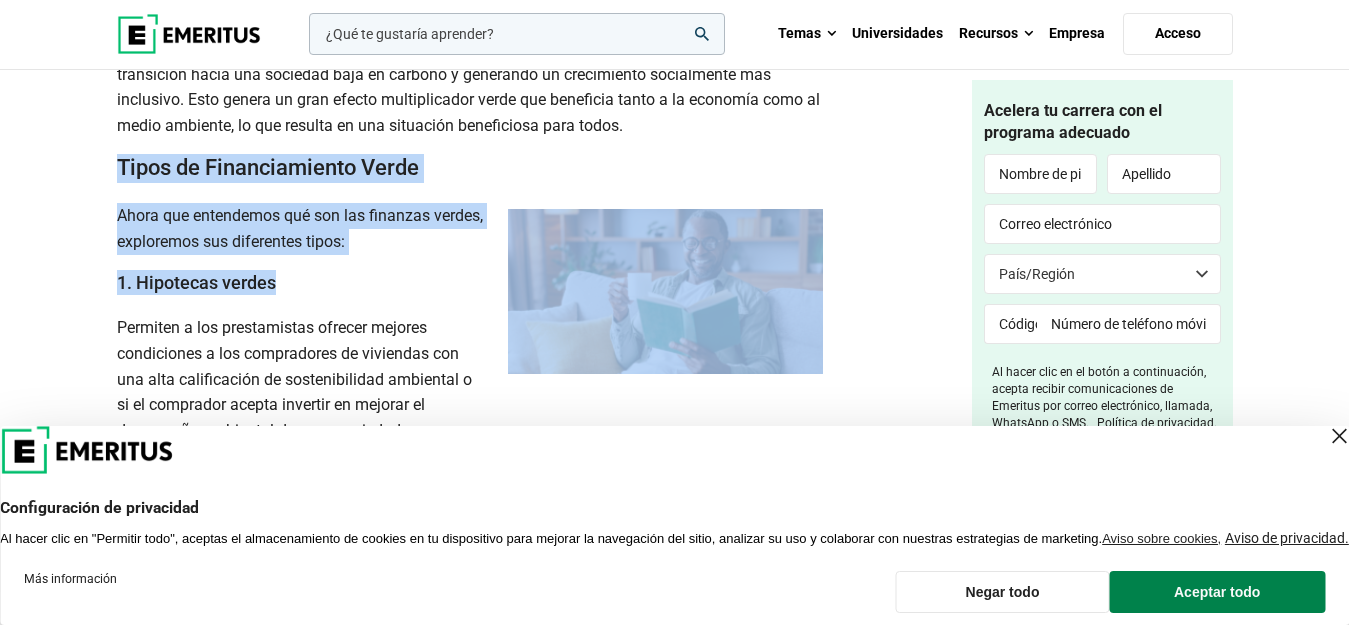 drag, startPoint x: 97, startPoint y: 224, endPoint x: 388, endPoint y: 325, distance: 308.0292 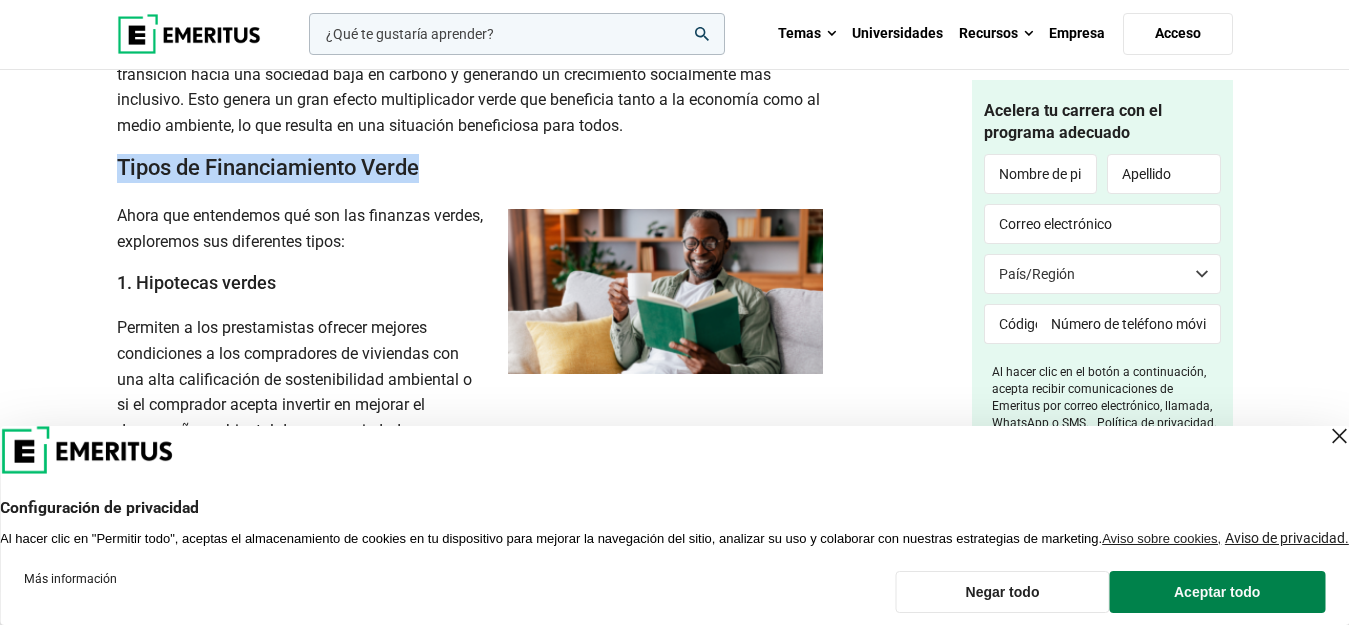 drag, startPoint x: 118, startPoint y: 226, endPoint x: 449, endPoint y: 228, distance: 331.00604 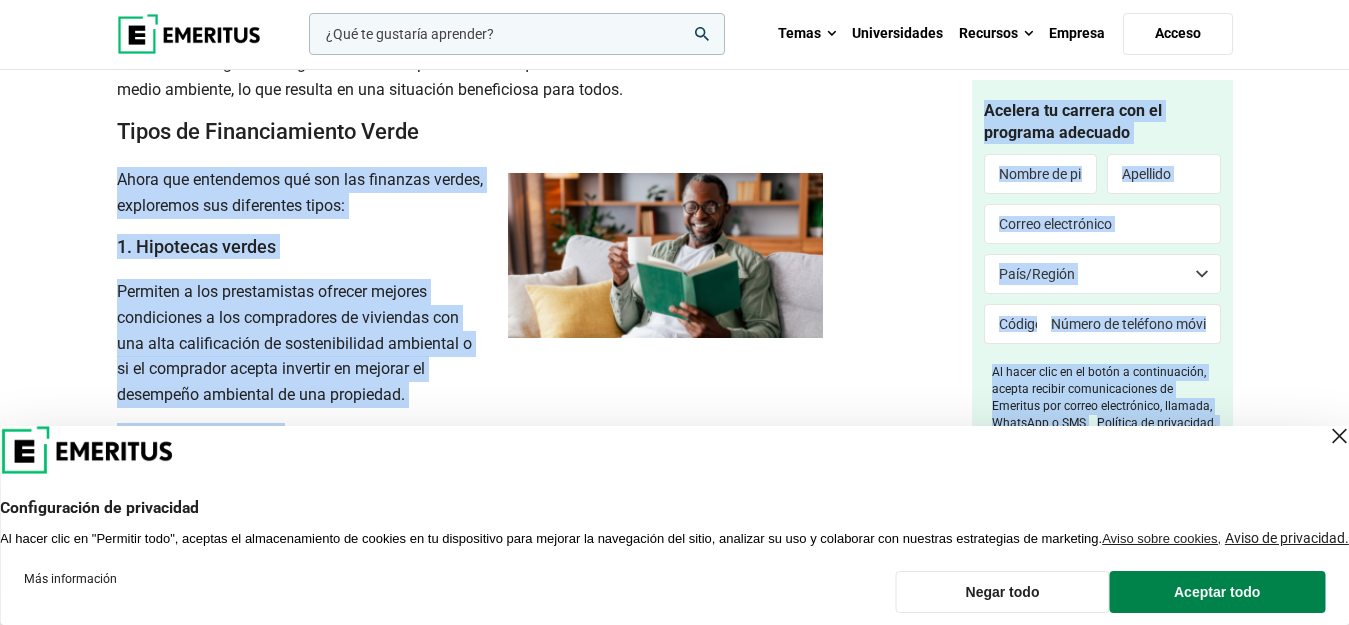 scroll, scrollTop: 2320, scrollLeft: 0, axis: vertical 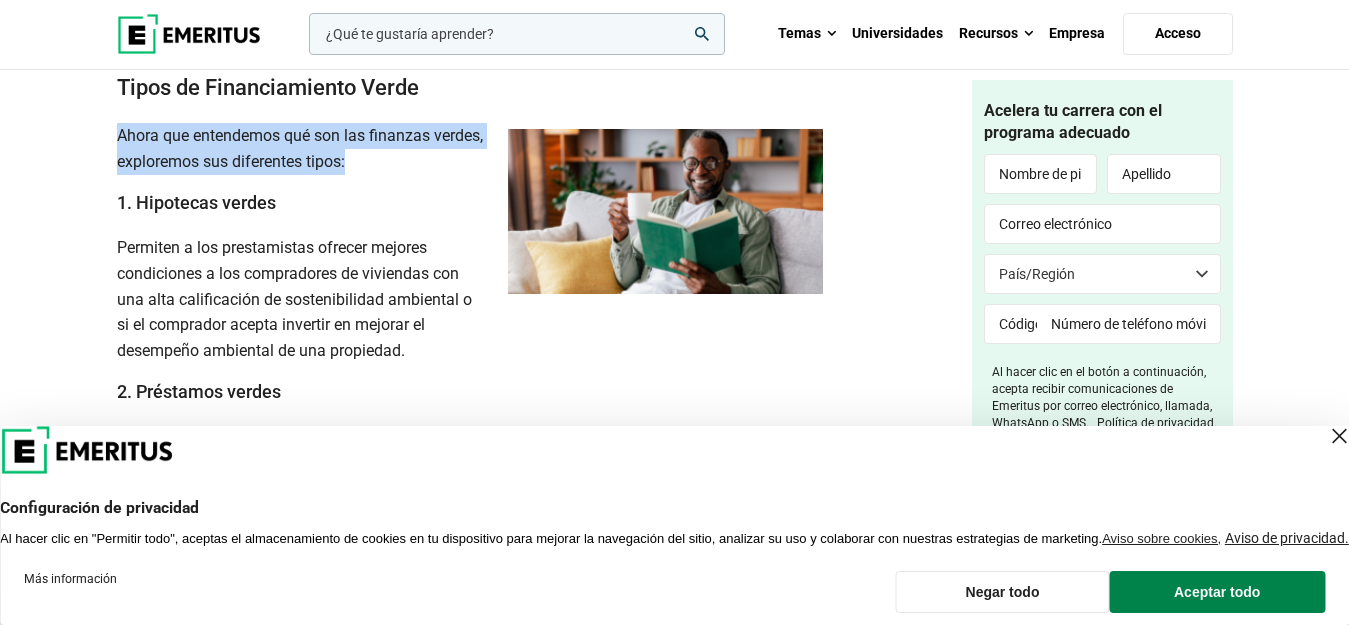 drag, startPoint x: 108, startPoint y: 274, endPoint x: 357, endPoint y: 221, distance: 254.57808 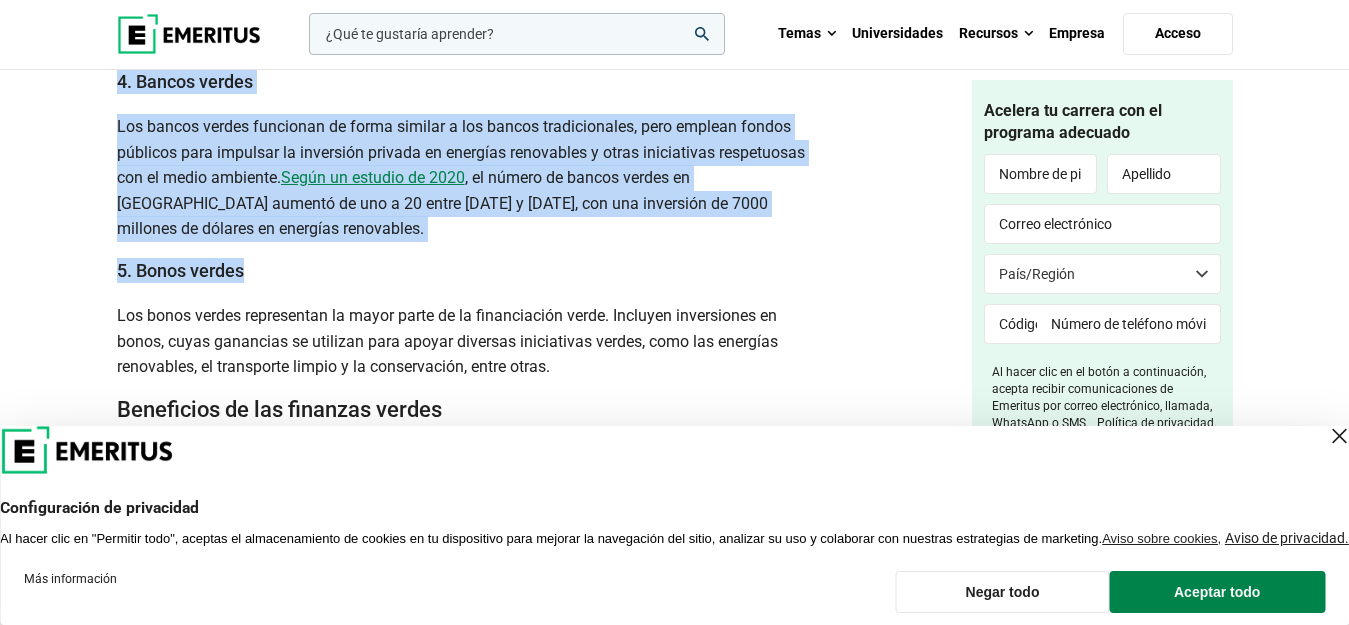 scroll, scrollTop: 2960, scrollLeft: 0, axis: vertical 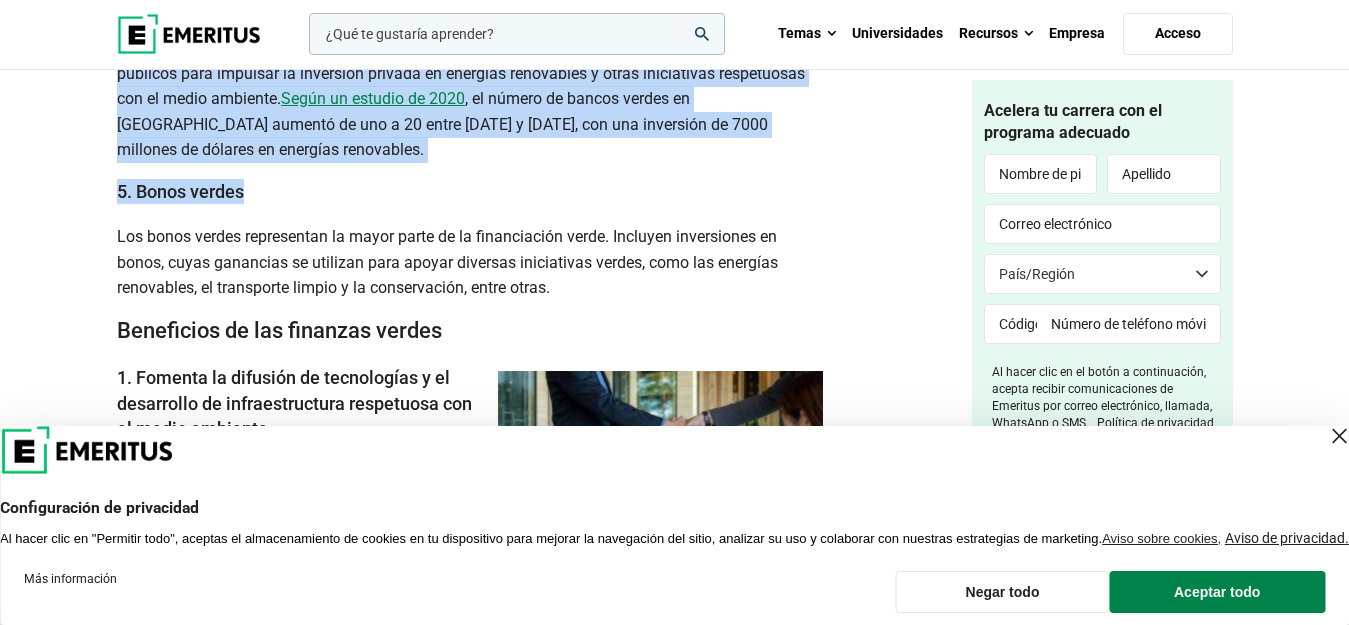 drag, startPoint x: 116, startPoint y: 257, endPoint x: 557, endPoint y: 355, distance: 451.7577 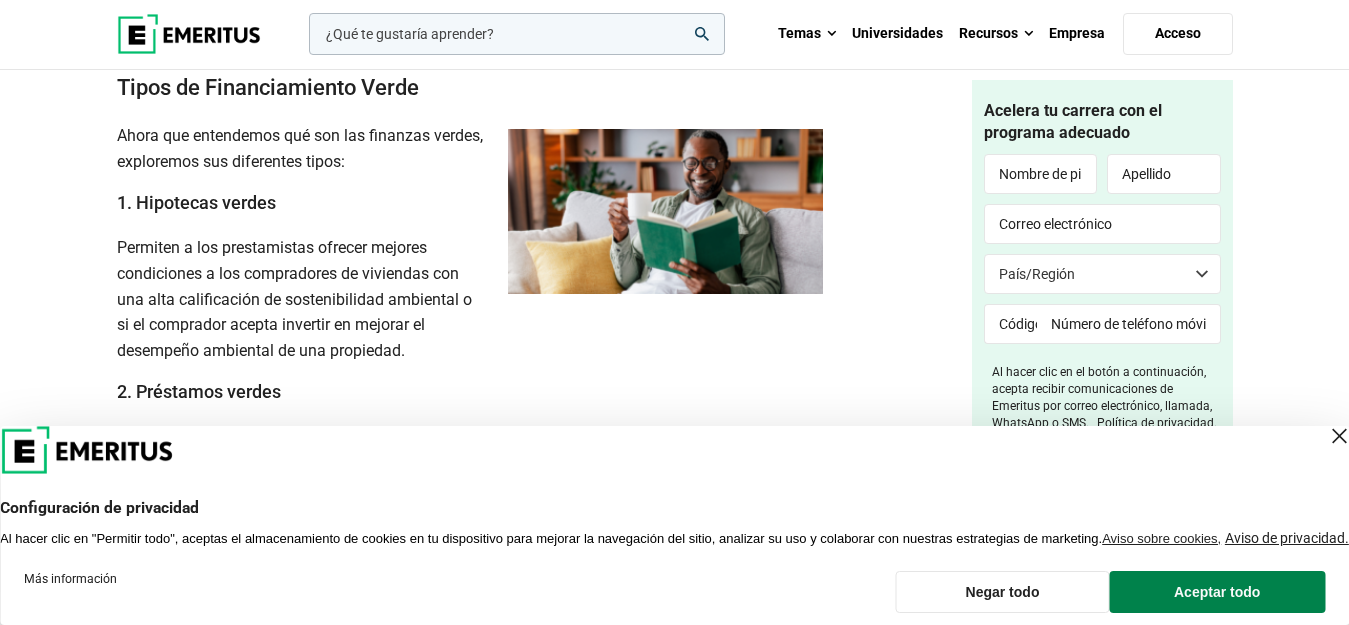 scroll, scrollTop: 2160, scrollLeft: 0, axis: vertical 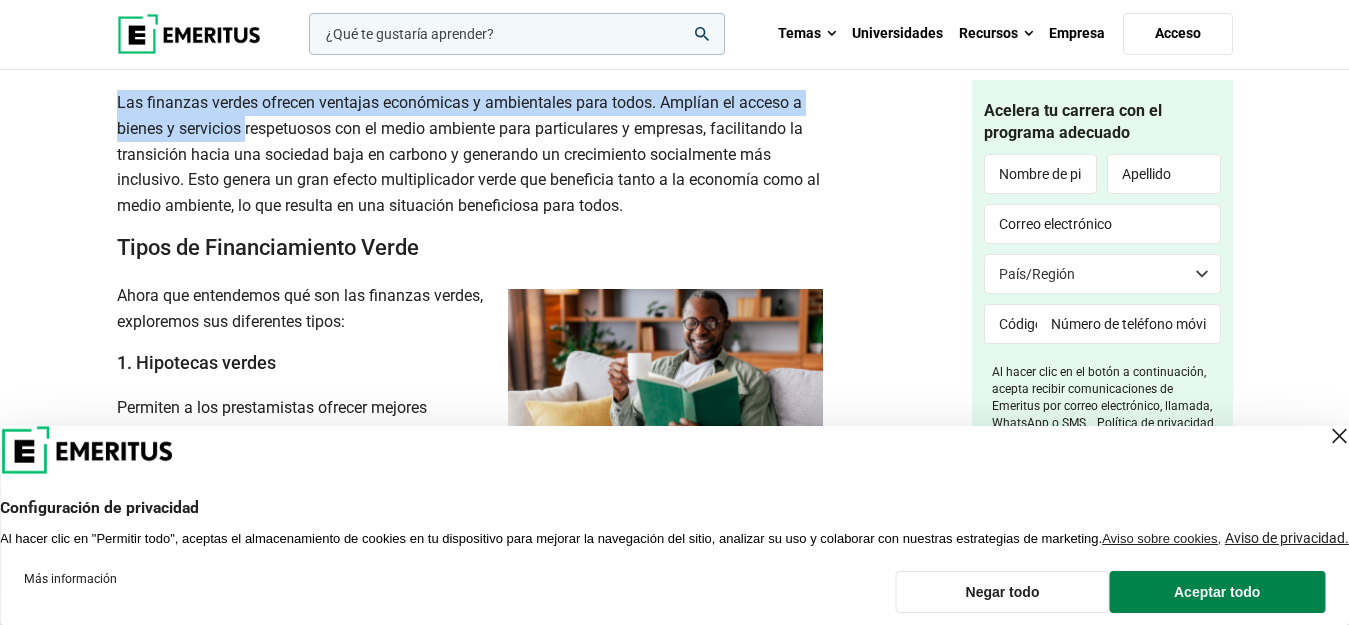 drag, startPoint x: 104, startPoint y: 164, endPoint x: 245, endPoint y: 194, distance: 144.15616 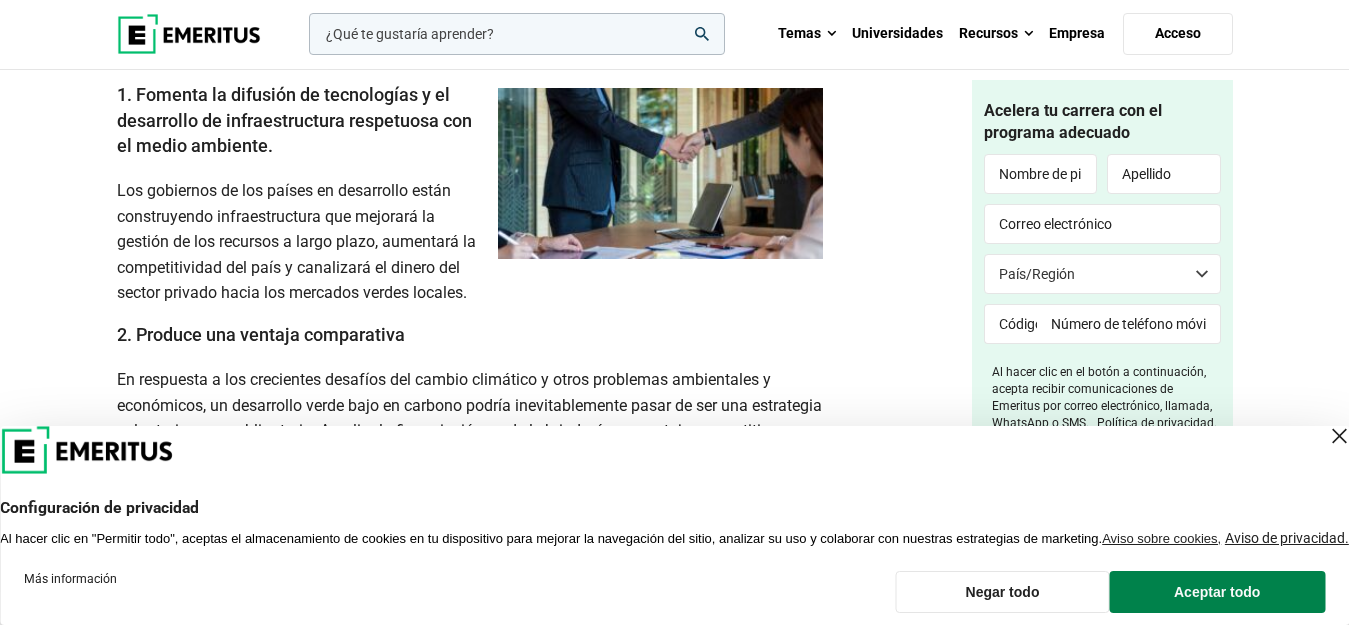 scroll, scrollTop: 3240, scrollLeft: 0, axis: vertical 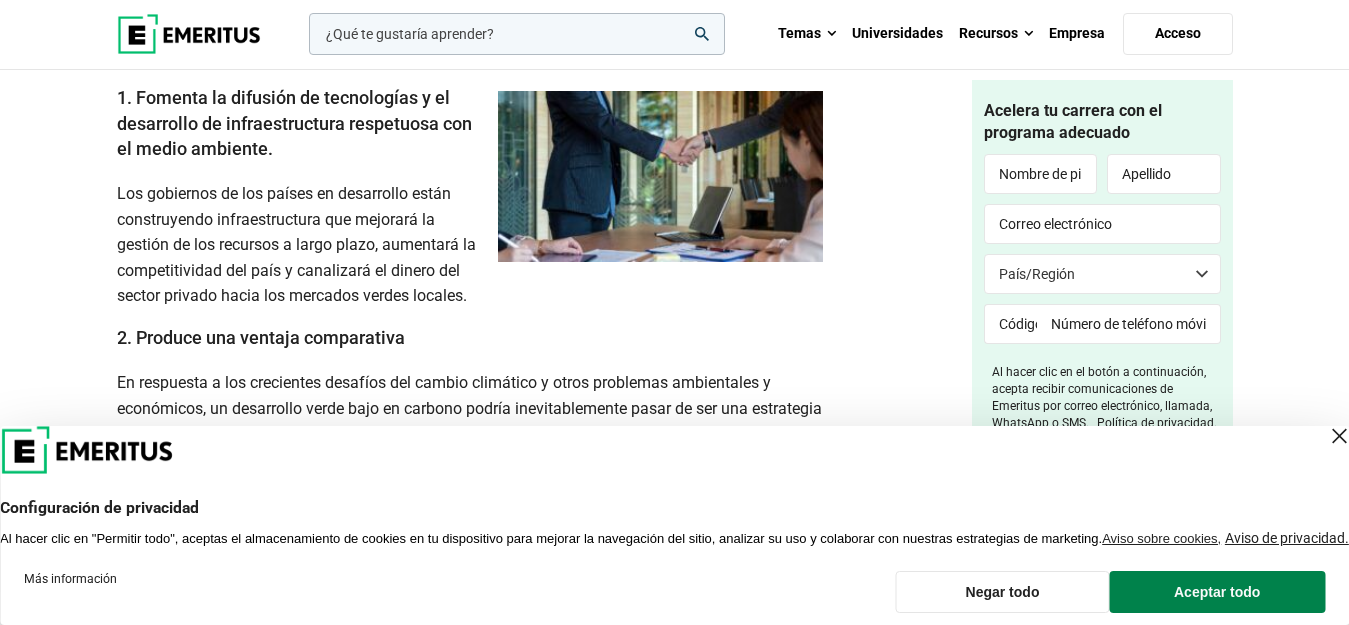drag, startPoint x: 109, startPoint y: 115, endPoint x: 451, endPoint y: 107, distance: 342.09357 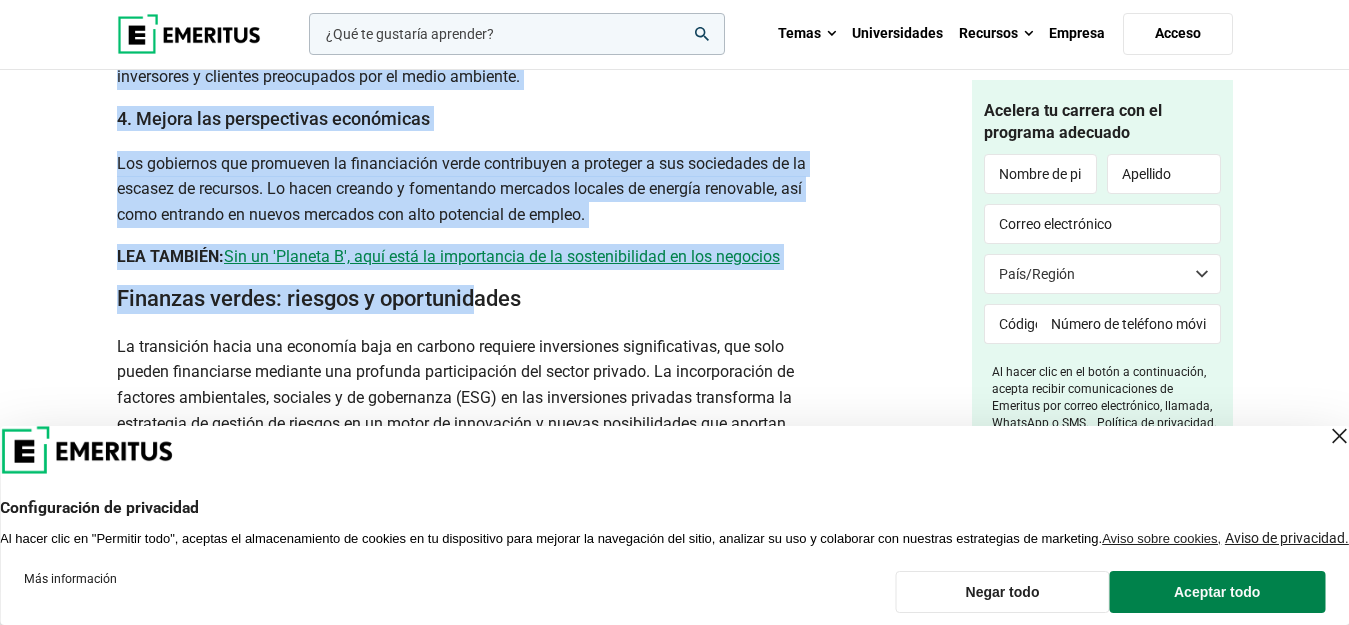 scroll, scrollTop: 3880, scrollLeft: 0, axis: vertical 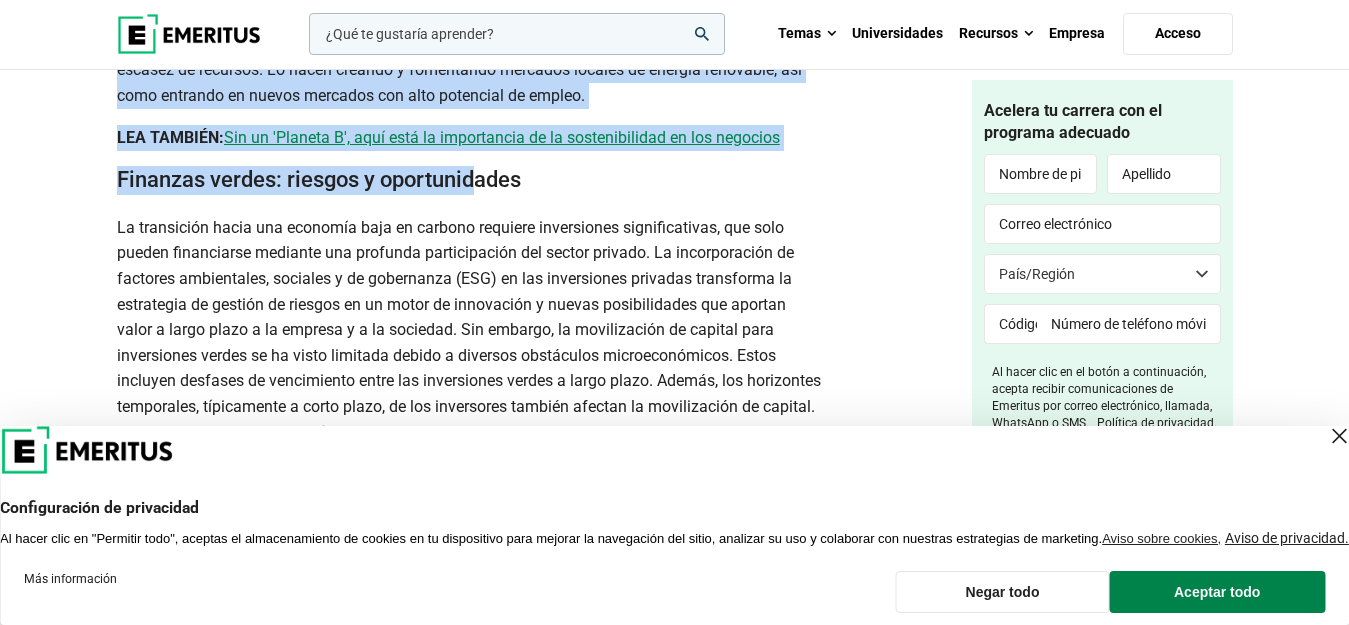 drag, startPoint x: 113, startPoint y: 147, endPoint x: 609, endPoint y: 144, distance: 496.00906 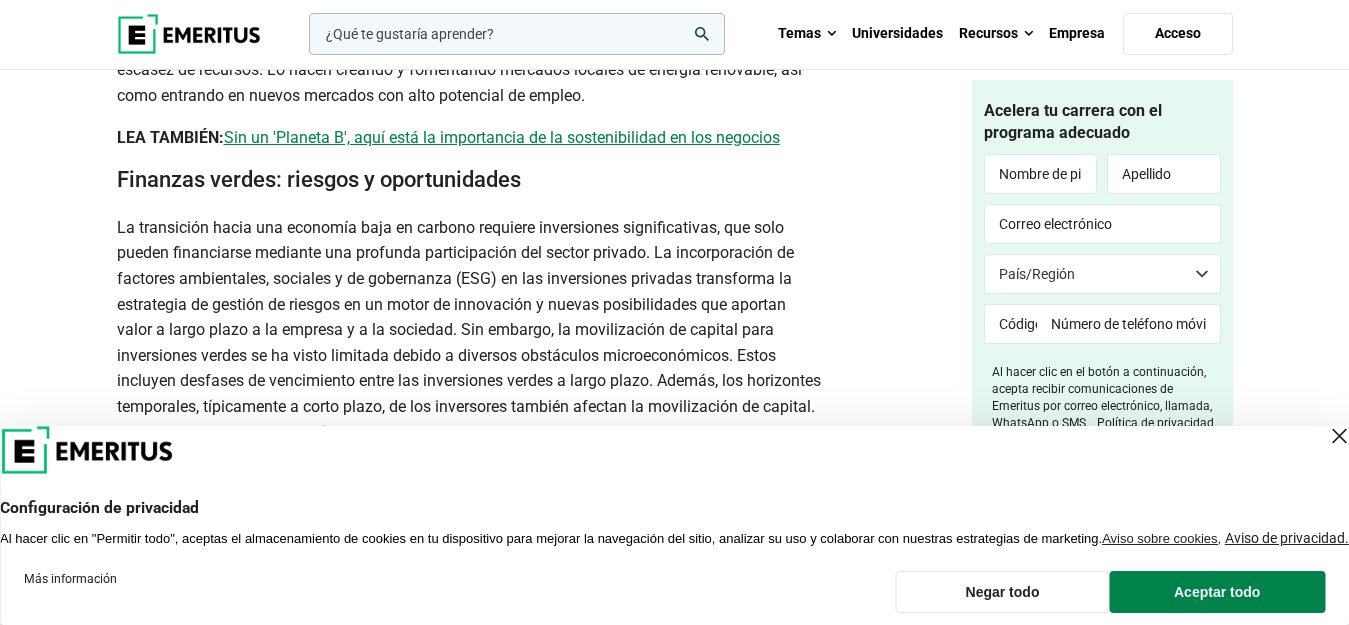click on "La transición hacia una economía baja en carbono requiere inversiones significativas, que solo pueden financiarse mediante una profunda participación del sector privado. La incorporación de factores ambientales, sociales y de gobernanza (ESG) en las inversiones privadas transforma la estrategia de gestión de riesgos en un motor de innovación y nuevas posibilidades que aportan valor a largo plazo a la empresa y a la sociedad. Sin embargo, la movilización de capital para inversiones verdes se ha visto limitada debido a diversos obstáculos microeconómicos. Estos incluyen desfases de vencimiento entre las inversiones verdes a largo plazo. Además, los horizontes temporales, típicamente a corto plazo, de los inversores también afectan la movilización de capital. Además, los enfoques de política financiera y ambiental no siempre están integrados." at bounding box center (469, 330) 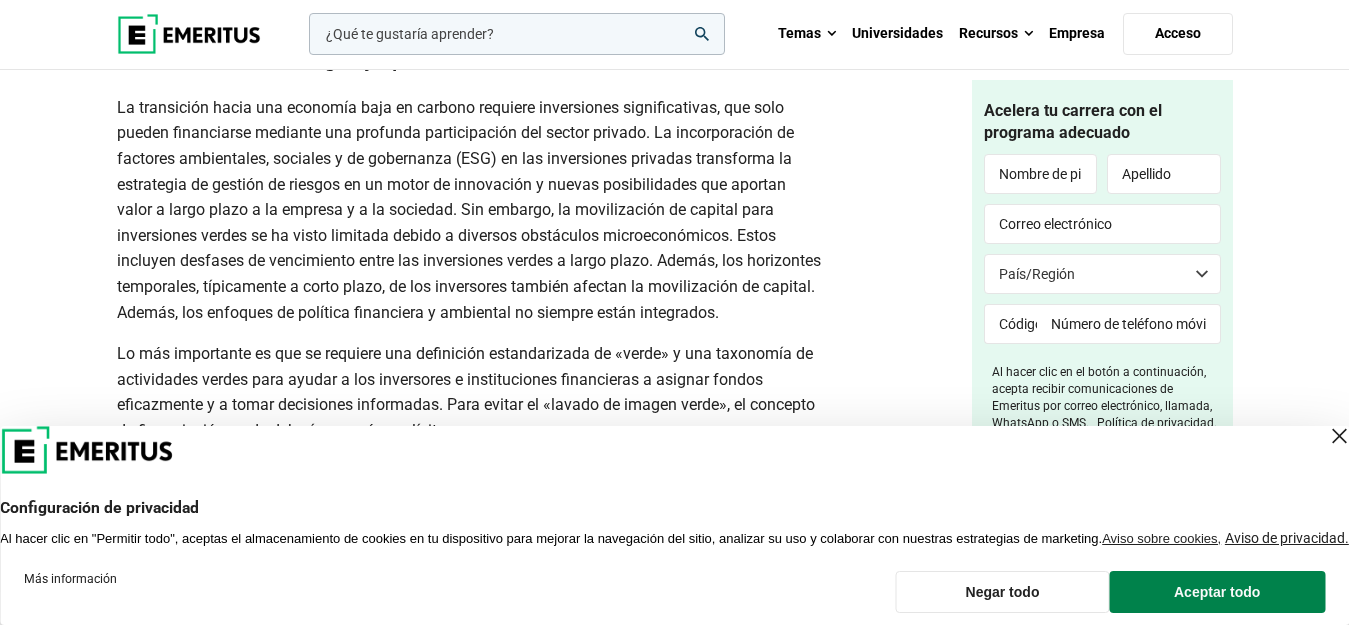 scroll, scrollTop: 4040, scrollLeft: 0, axis: vertical 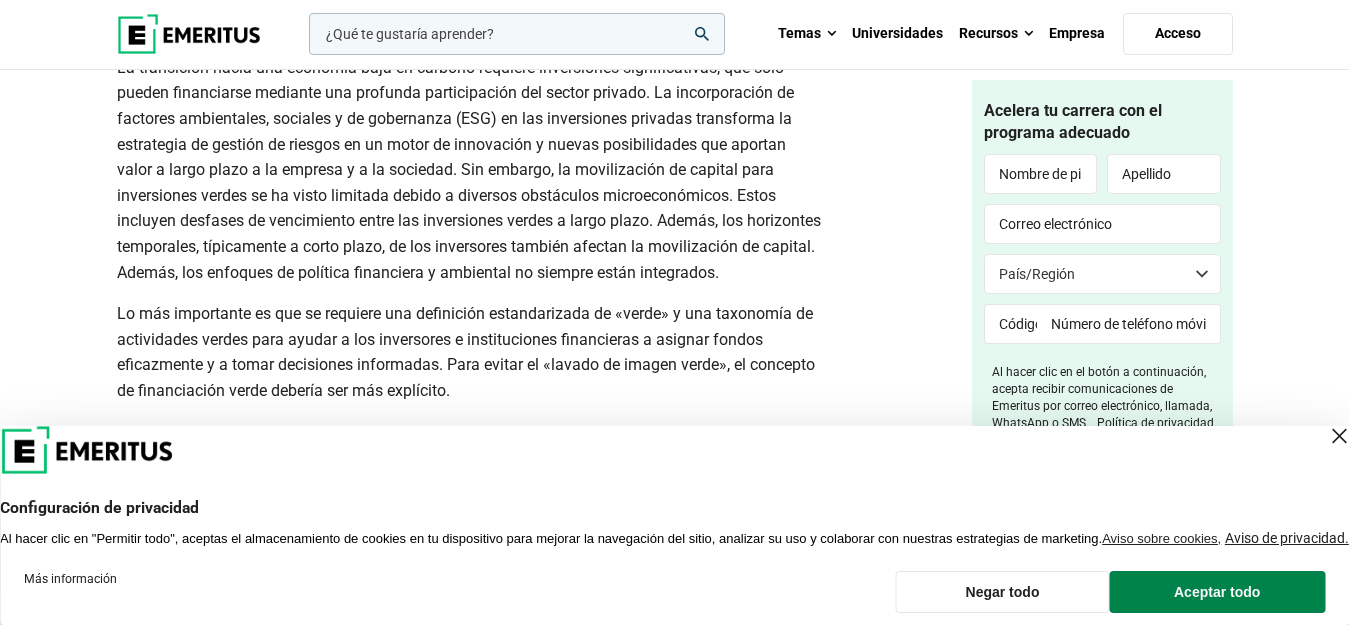 click on "La transición hacia una economía baja en carbono requiere inversiones significativas, que solo pueden financiarse mediante una profunda participación del sector privado. La incorporación de factores ambientales, sociales y de gobernanza (ESG) en las inversiones privadas transforma la estrategia de gestión de riesgos en un motor de innovación y nuevas posibilidades que aportan valor a largo plazo a la empresa y a la sociedad. Sin embargo, la movilización de capital para inversiones verdes se ha visto limitada debido a diversos obstáculos microeconómicos. Estos incluyen desfases de vencimiento entre las inversiones verdes a largo plazo. Además, los horizontes temporales, típicamente a corto plazo, de los inversores también afectan la movilización de capital. Además, los enfoques de política financiera y ambiental no siempre están integrados." at bounding box center [469, 170] 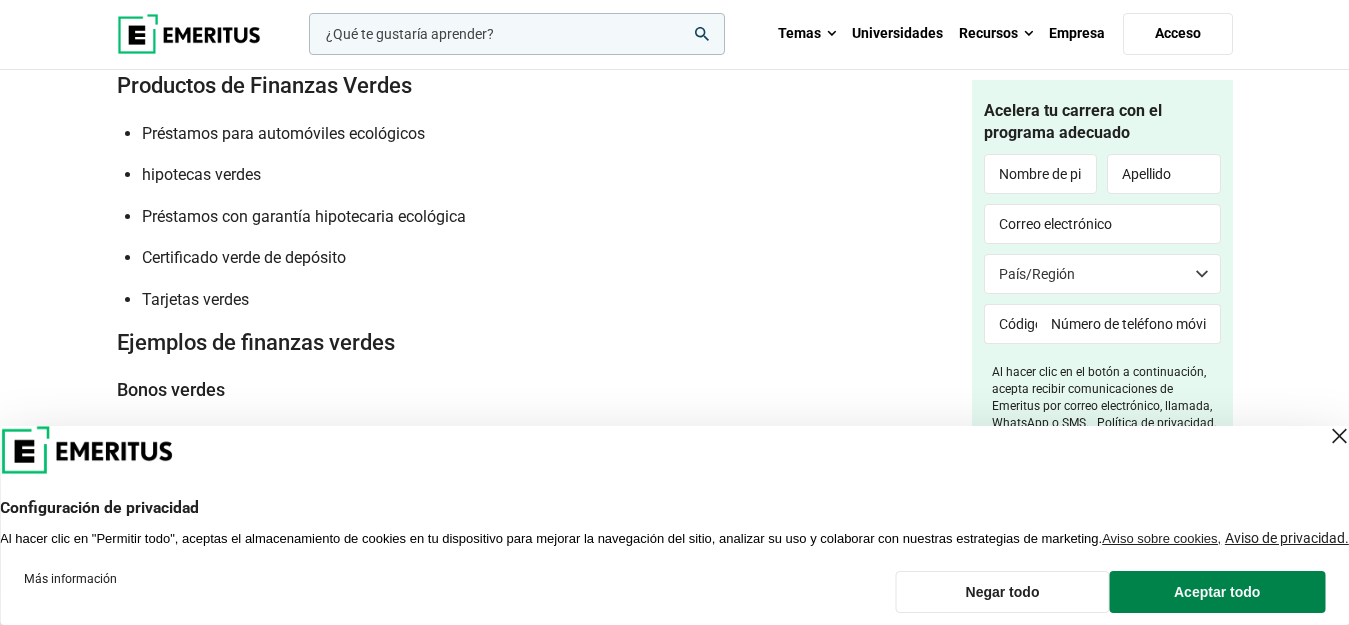 scroll, scrollTop: 5360, scrollLeft: 0, axis: vertical 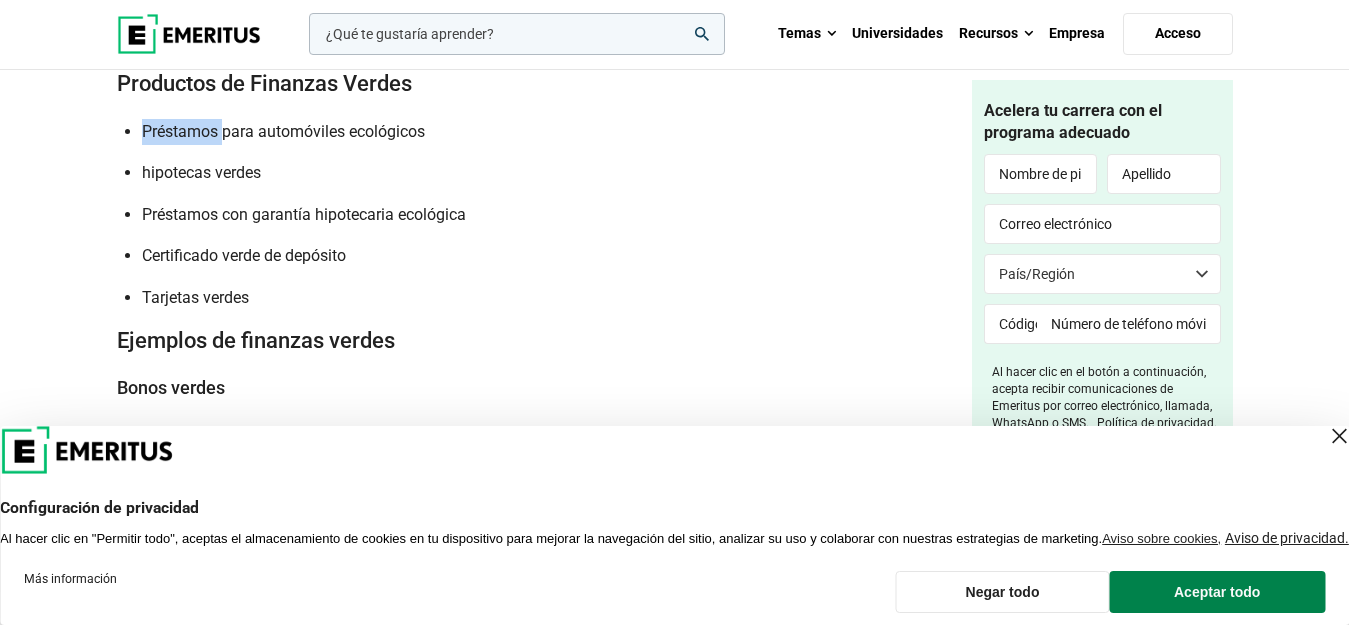 drag, startPoint x: 112, startPoint y: 146, endPoint x: 220, endPoint y: 192, distance: 117.388245 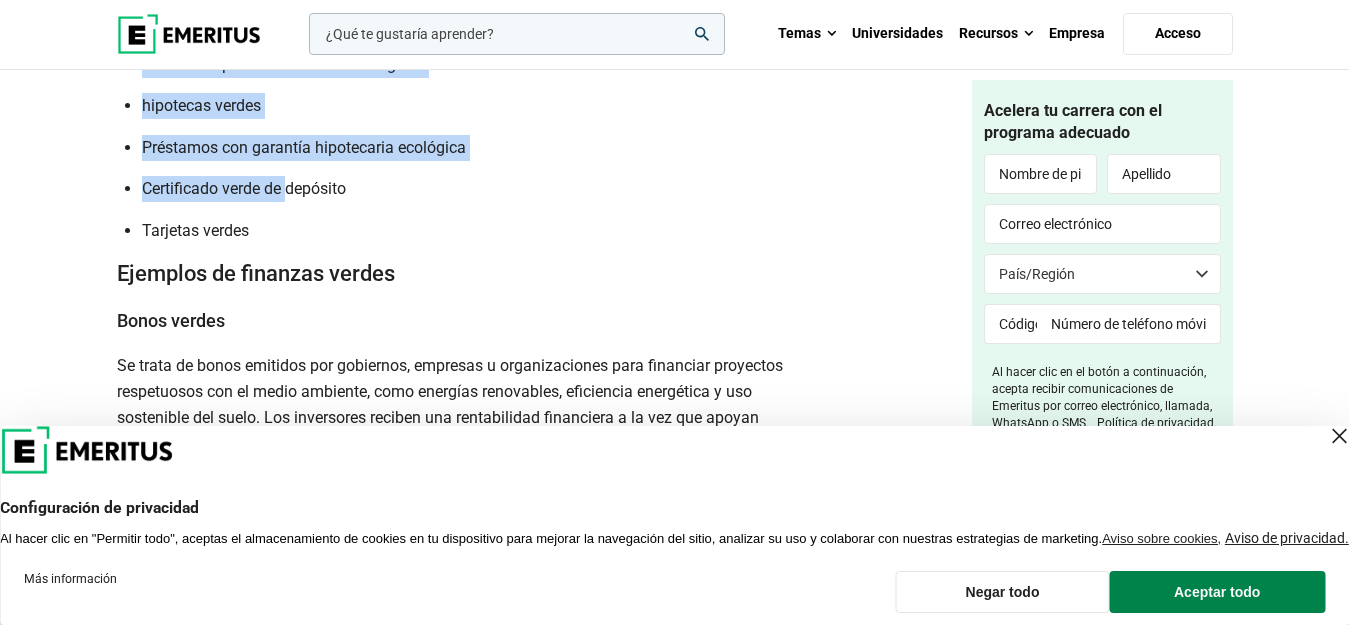 scroll, scrollTop: 5400, scrollLeft: 0, axis: vertical 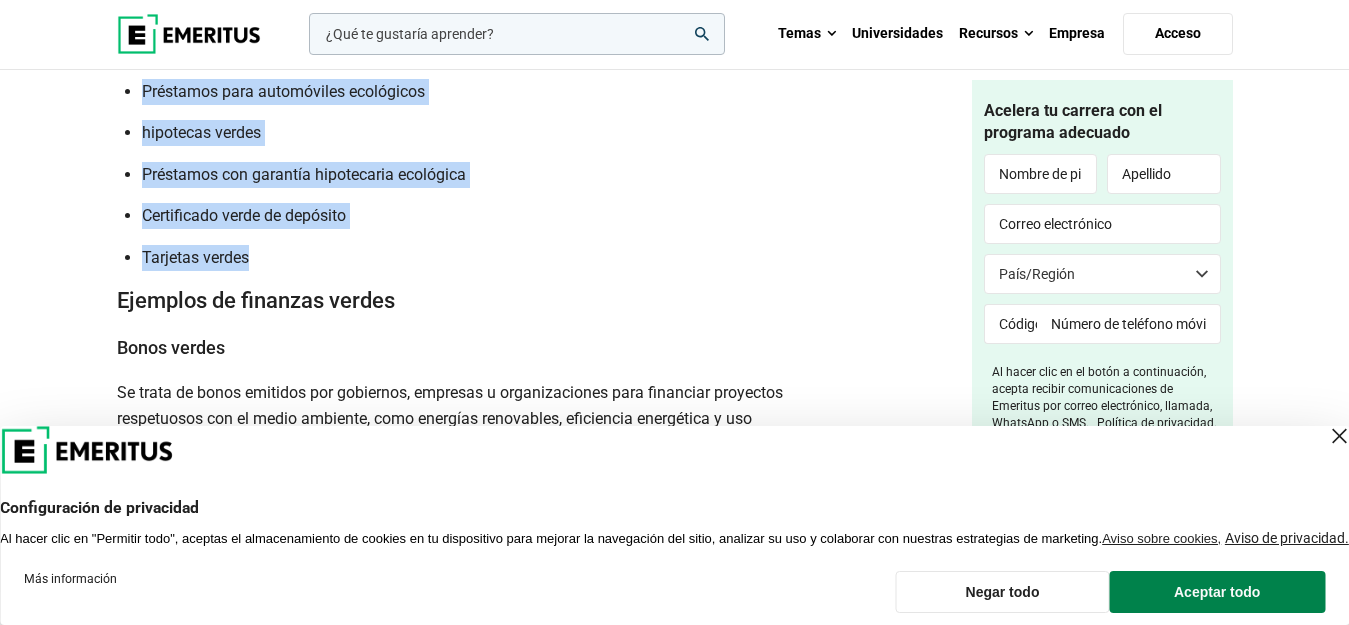 drag, startPoint x: 113, startPoint y: 147, endPoint x: 302, endPoint y: 306, distance: 246.98582 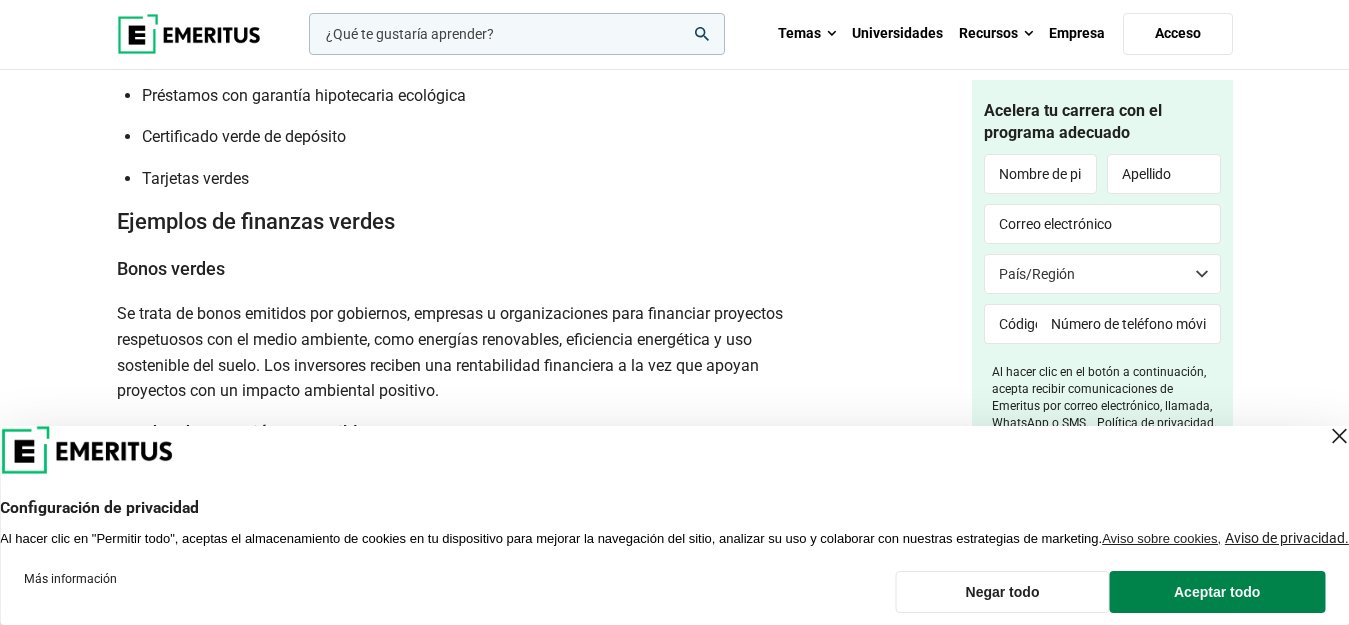 scroll, scrollTop: 5520, scrollLeft: 0, axis: vertical 